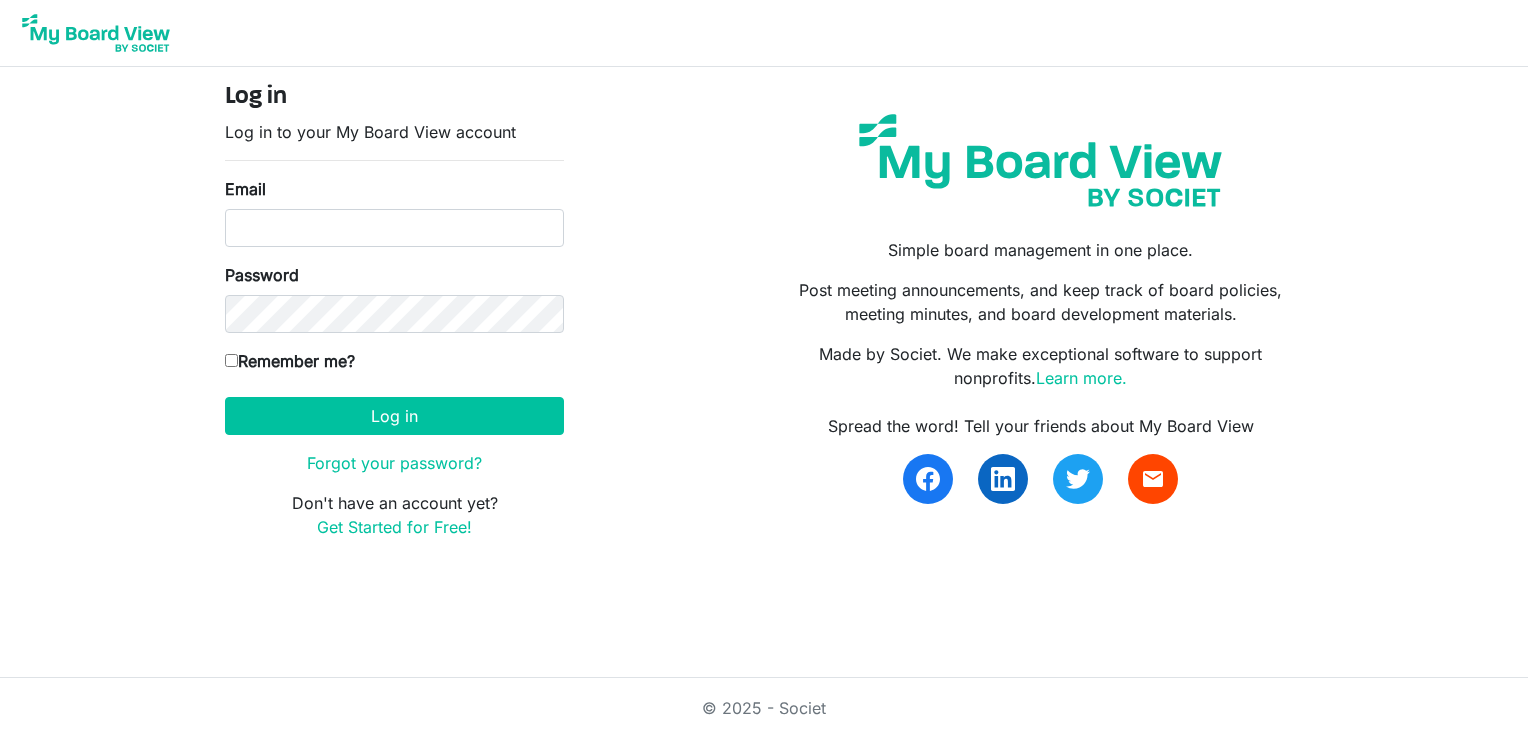 scroll, scrollTop: 0, scrollLeft: 0, axis: both 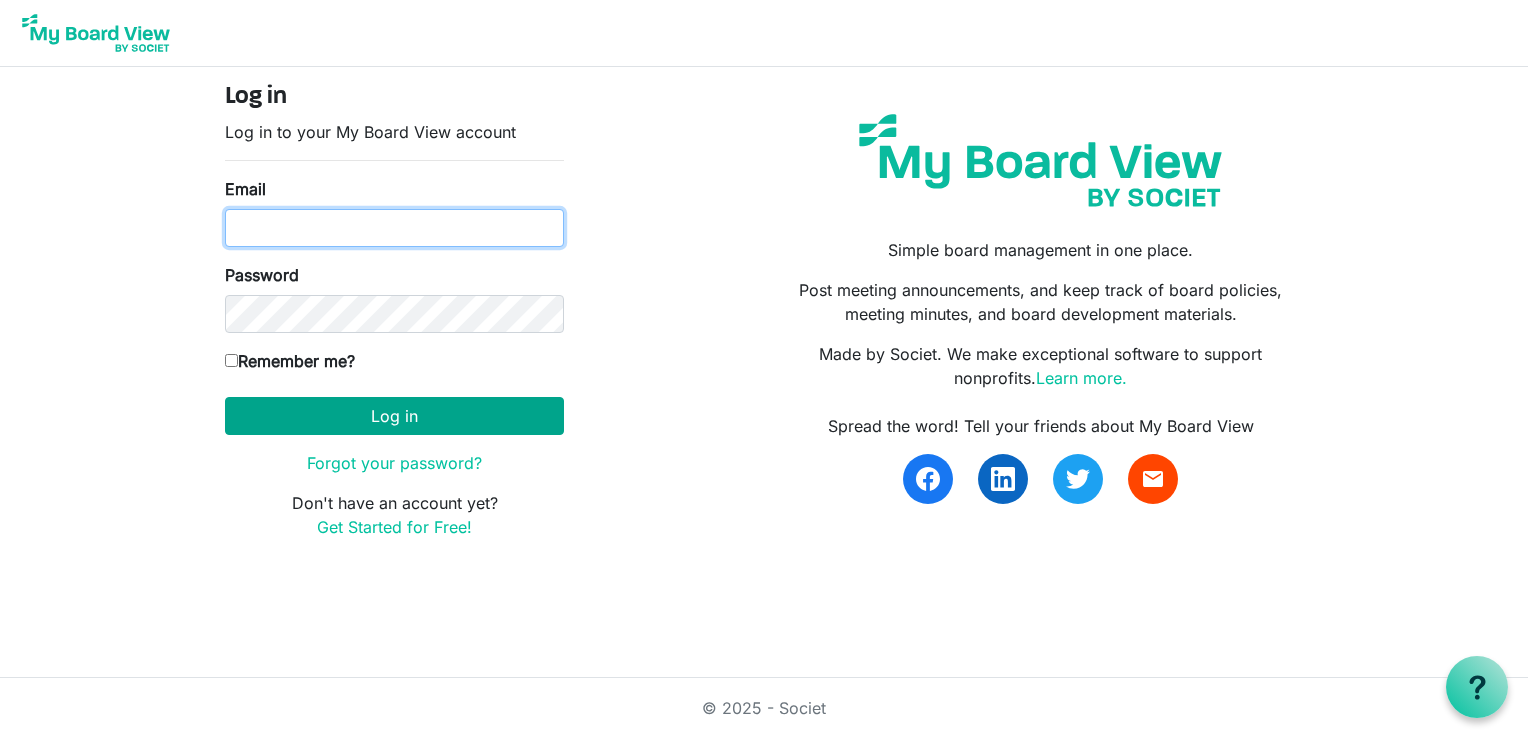type on "melissa.scholfield@gmail.com" 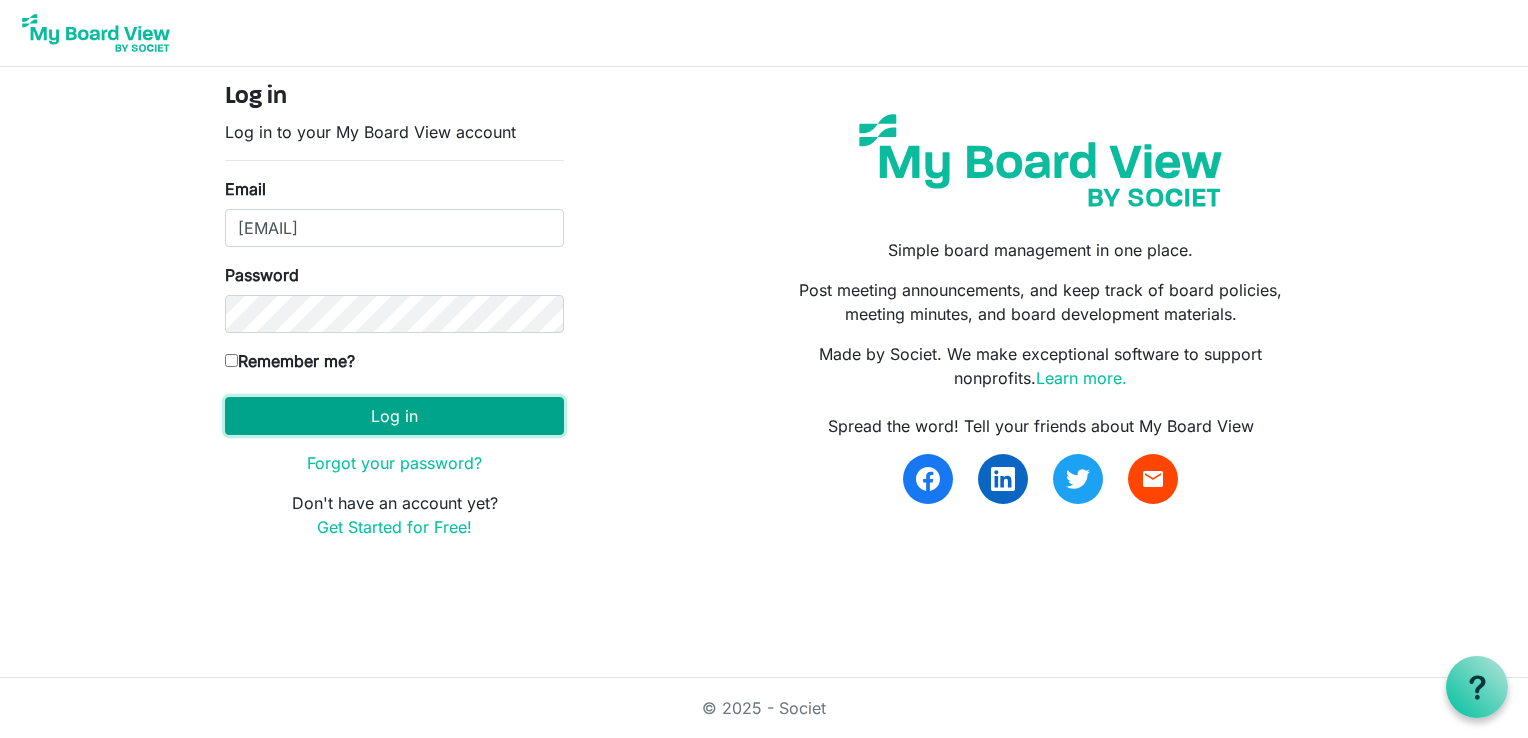 click on "Log in" at bounding box center [394, 416] 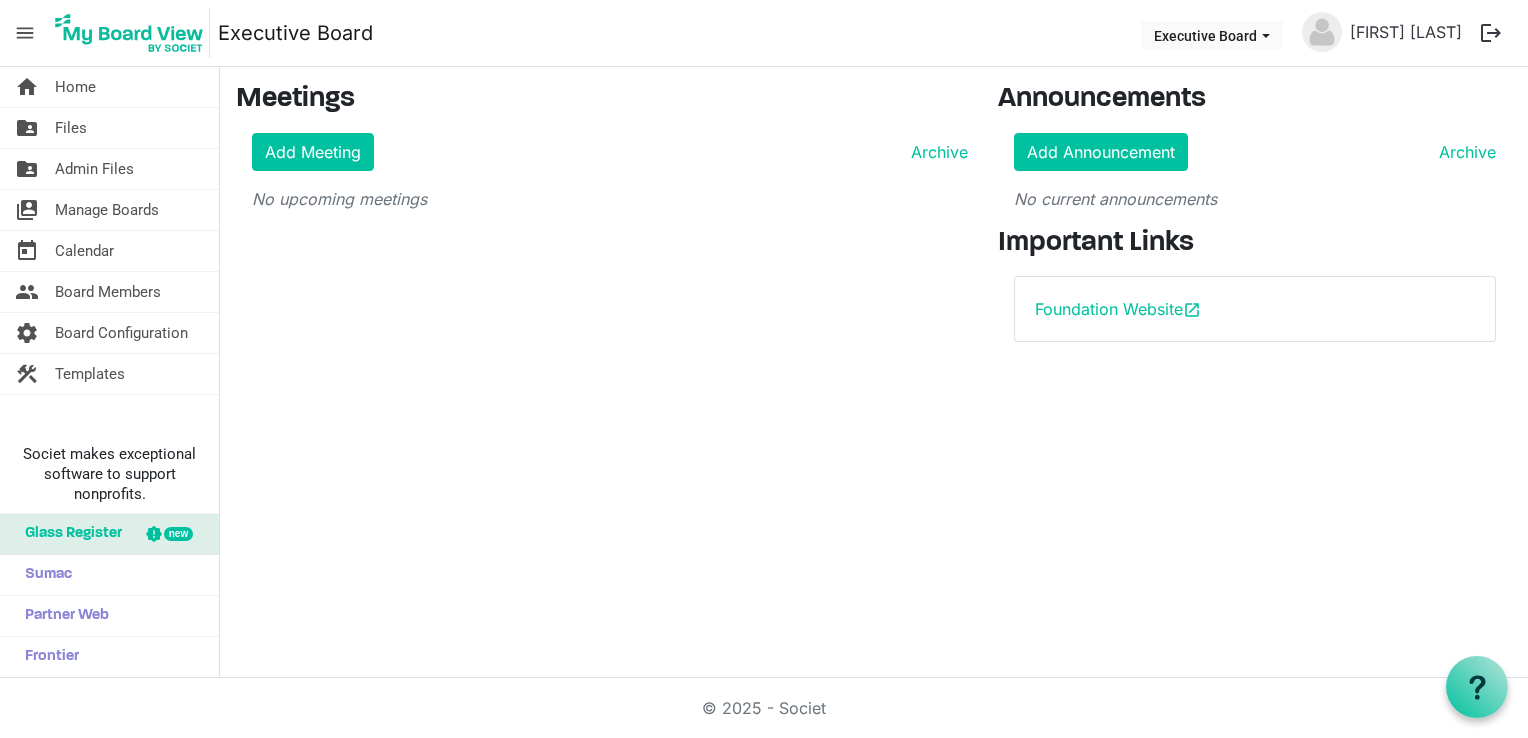 scroll, scrollTop: 0, scrollLeft: 0, axis: both 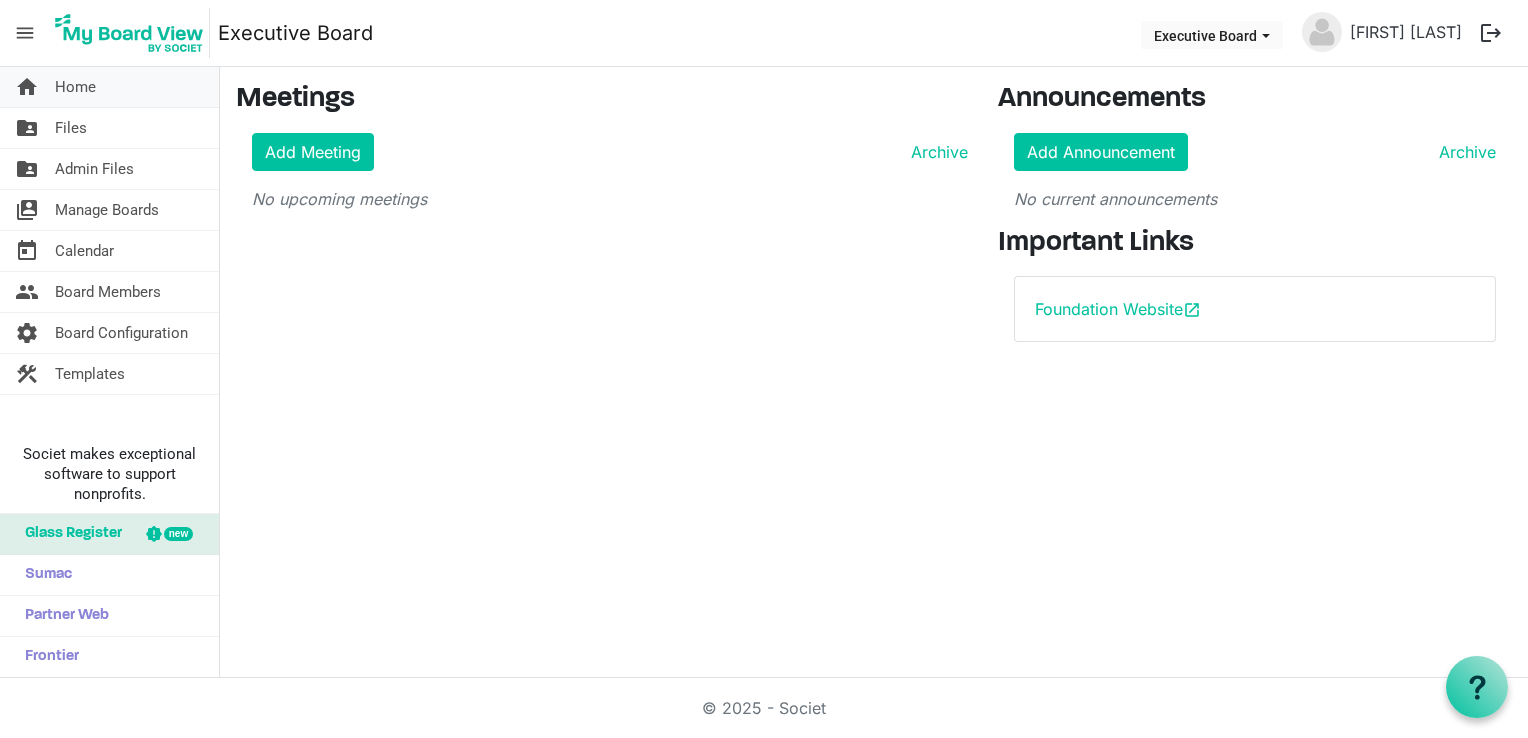 click on "Home" at bounding box center [75, 87] 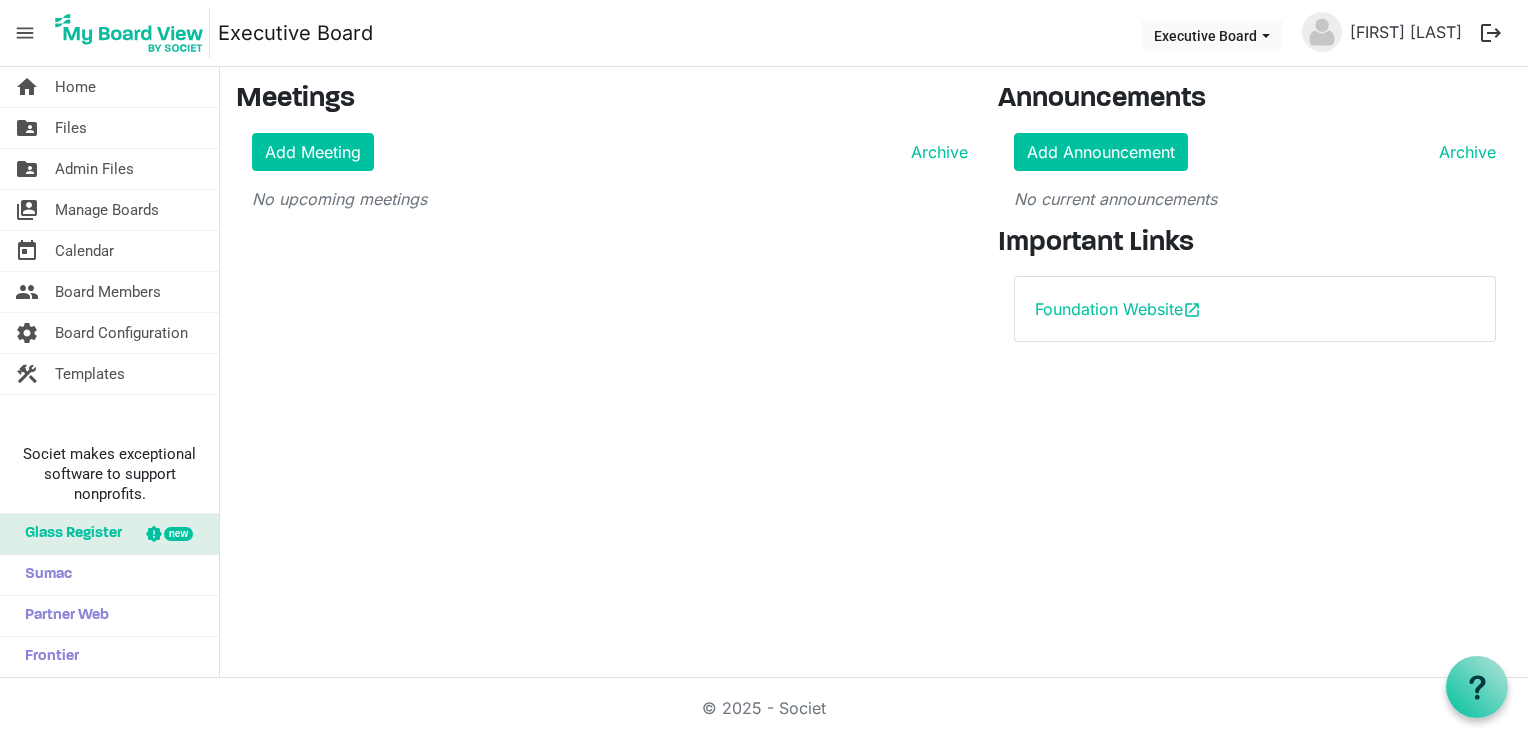 scroll, scrollTop: 0, scrollLeft: 0, axis: both 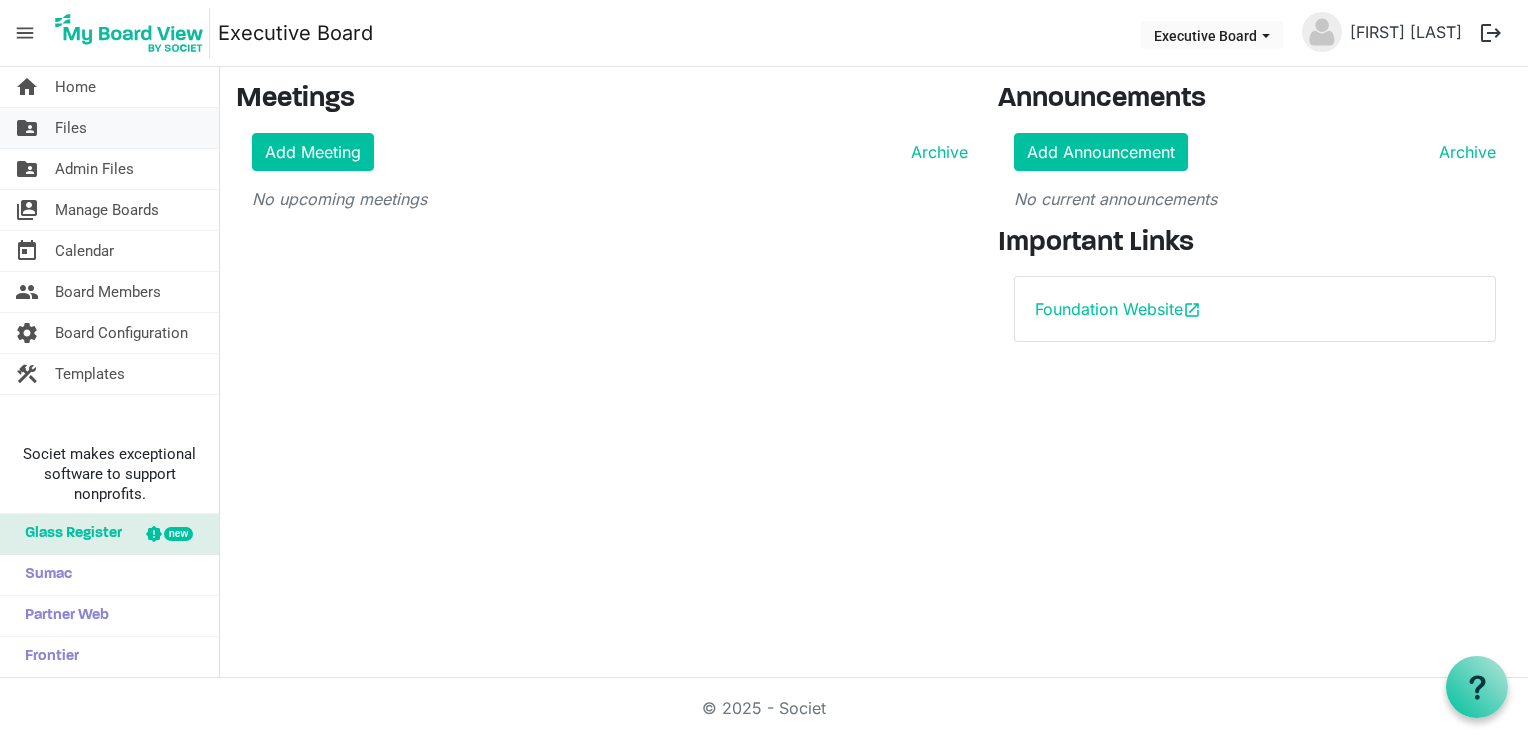 click on "Files" at bounding box center [71, 128] 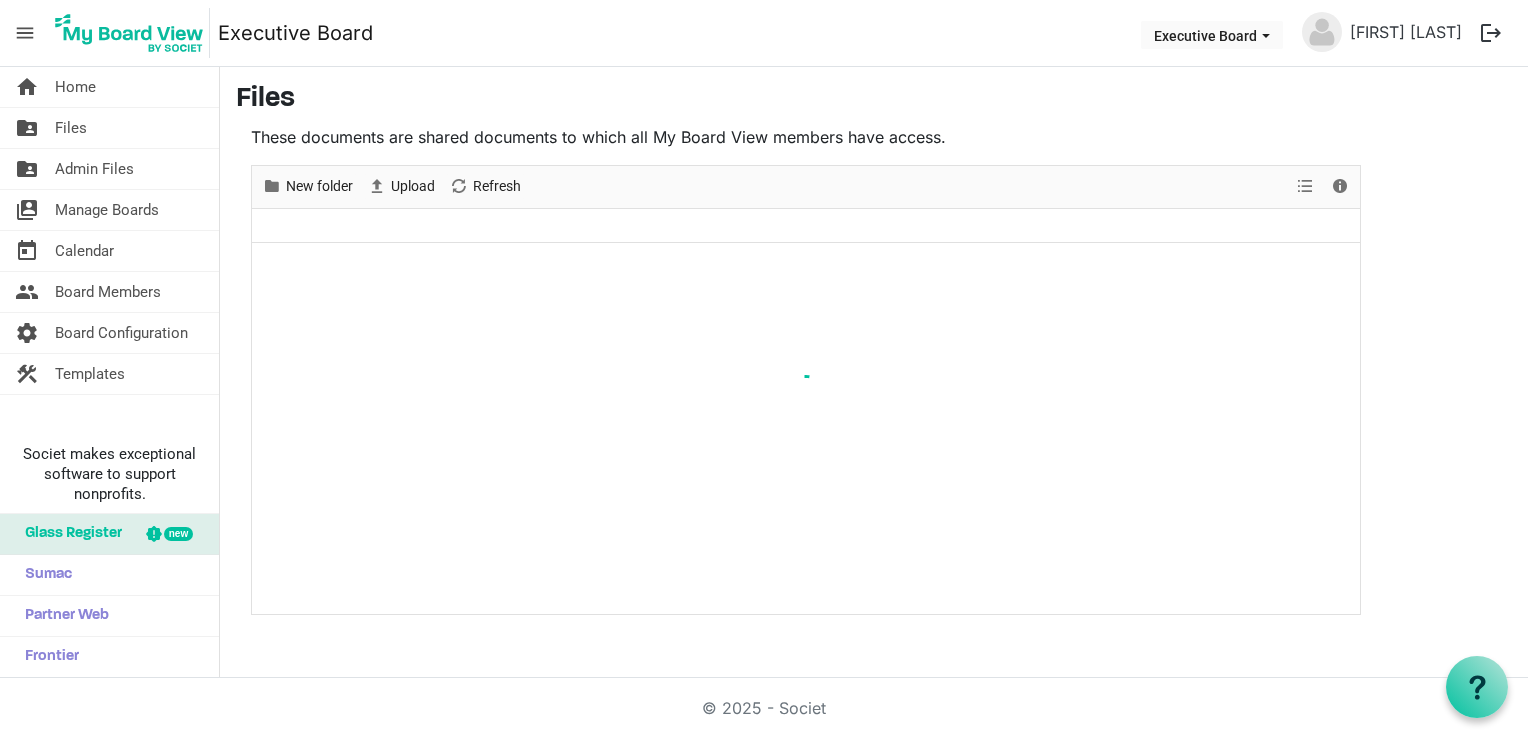 scroll, scrollTop: 0, scrollLeft: 0, axis: both 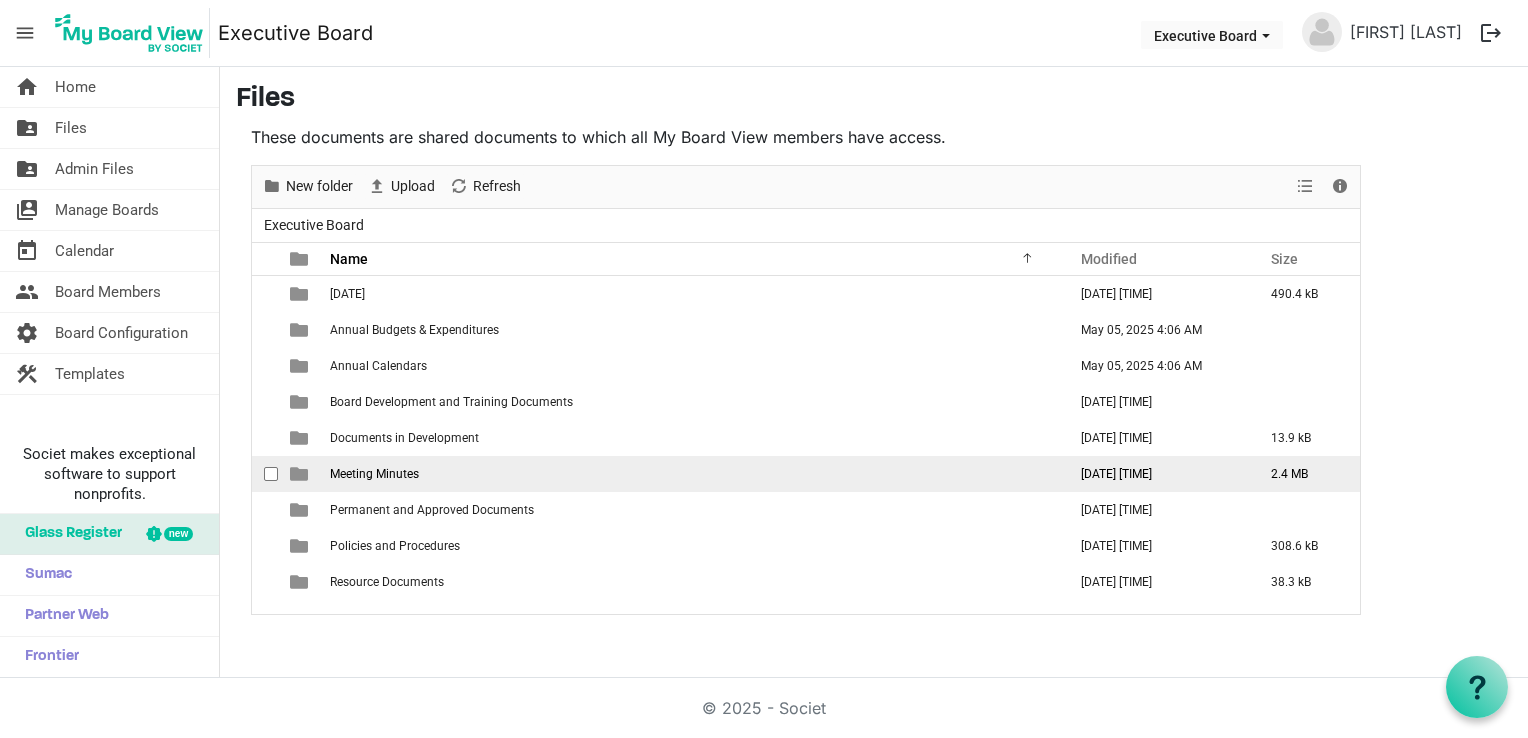 click on "Meeting Minutes" at bounding box center [692, 474] 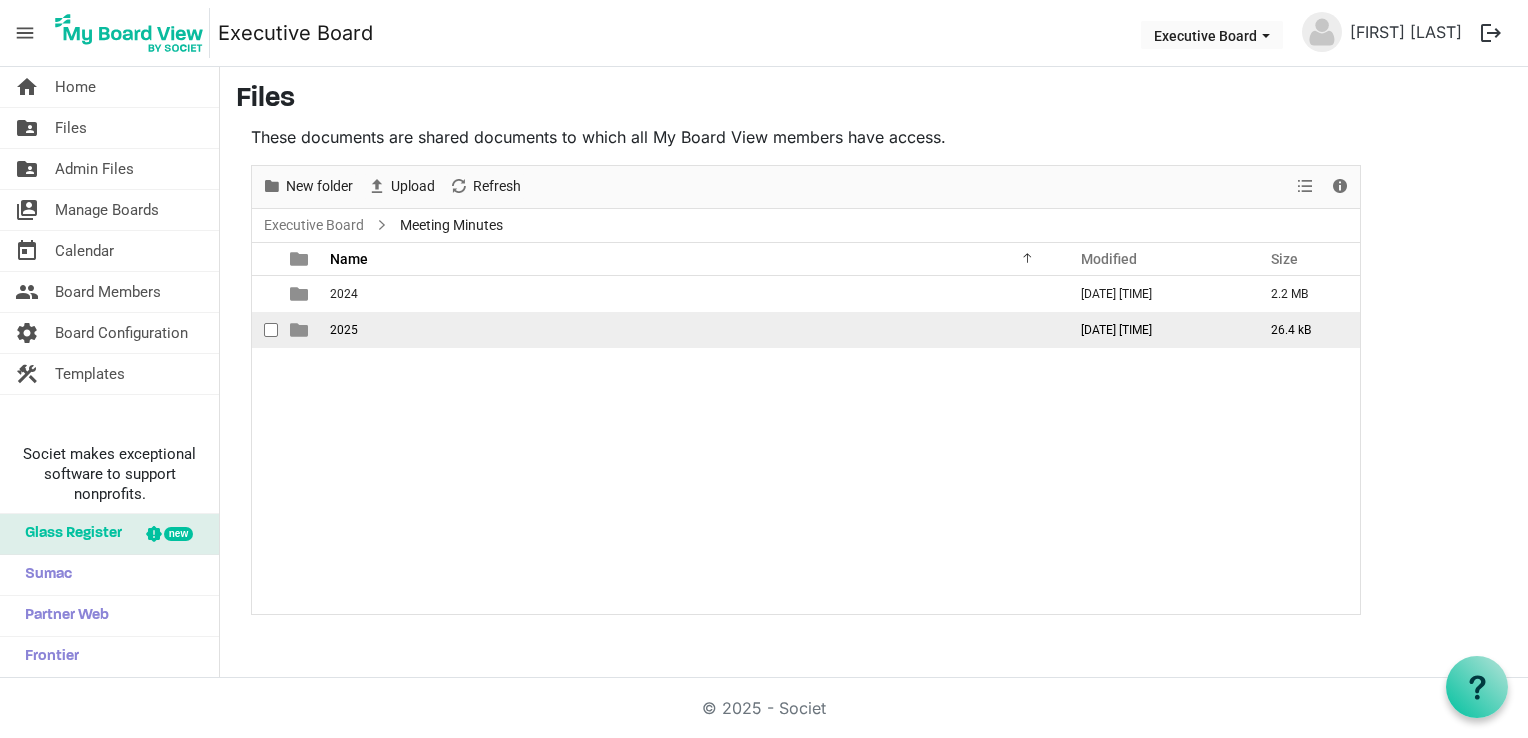 click on "2025" at bounding box center [692, 330] 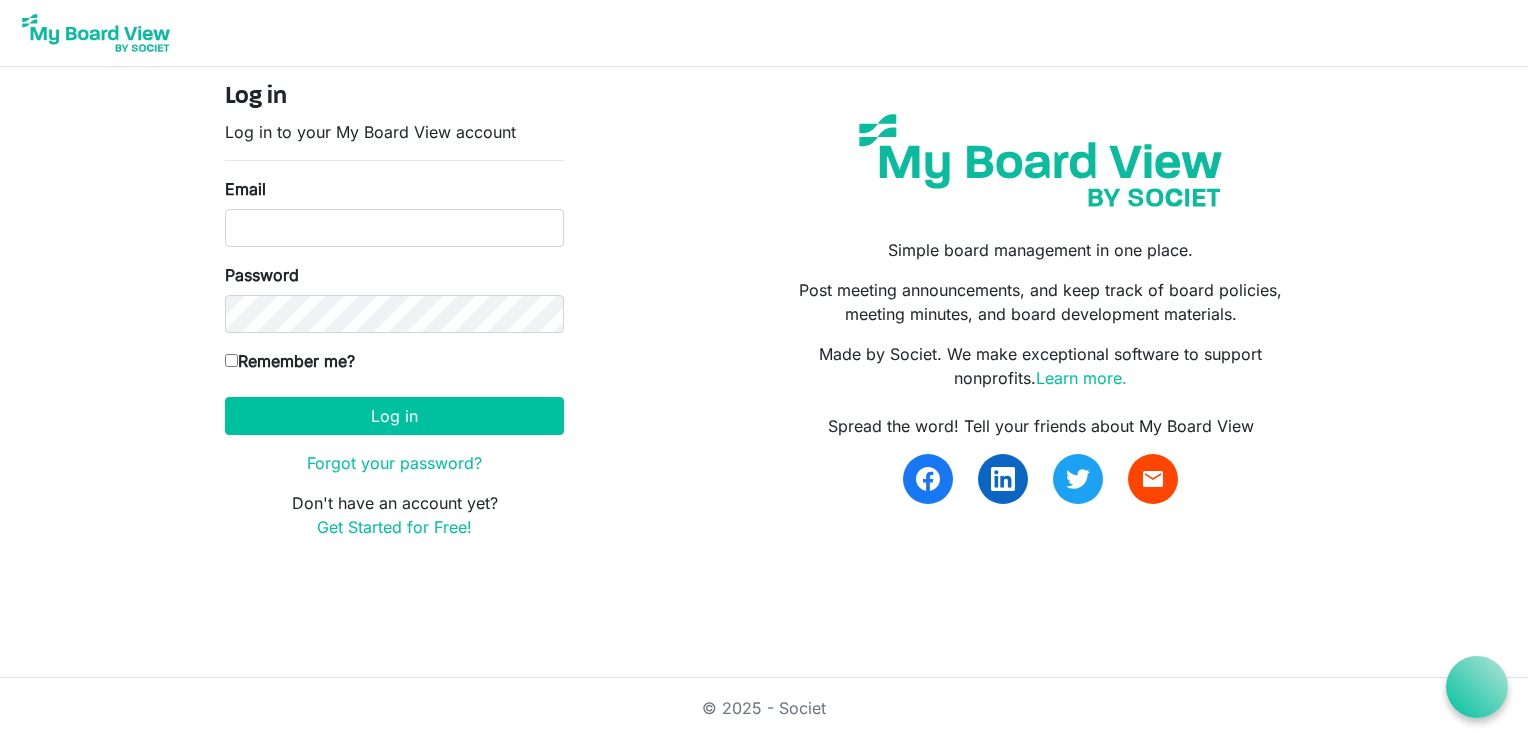 scroll, scrollTop: 0, scrollLeft: 0, axis: both 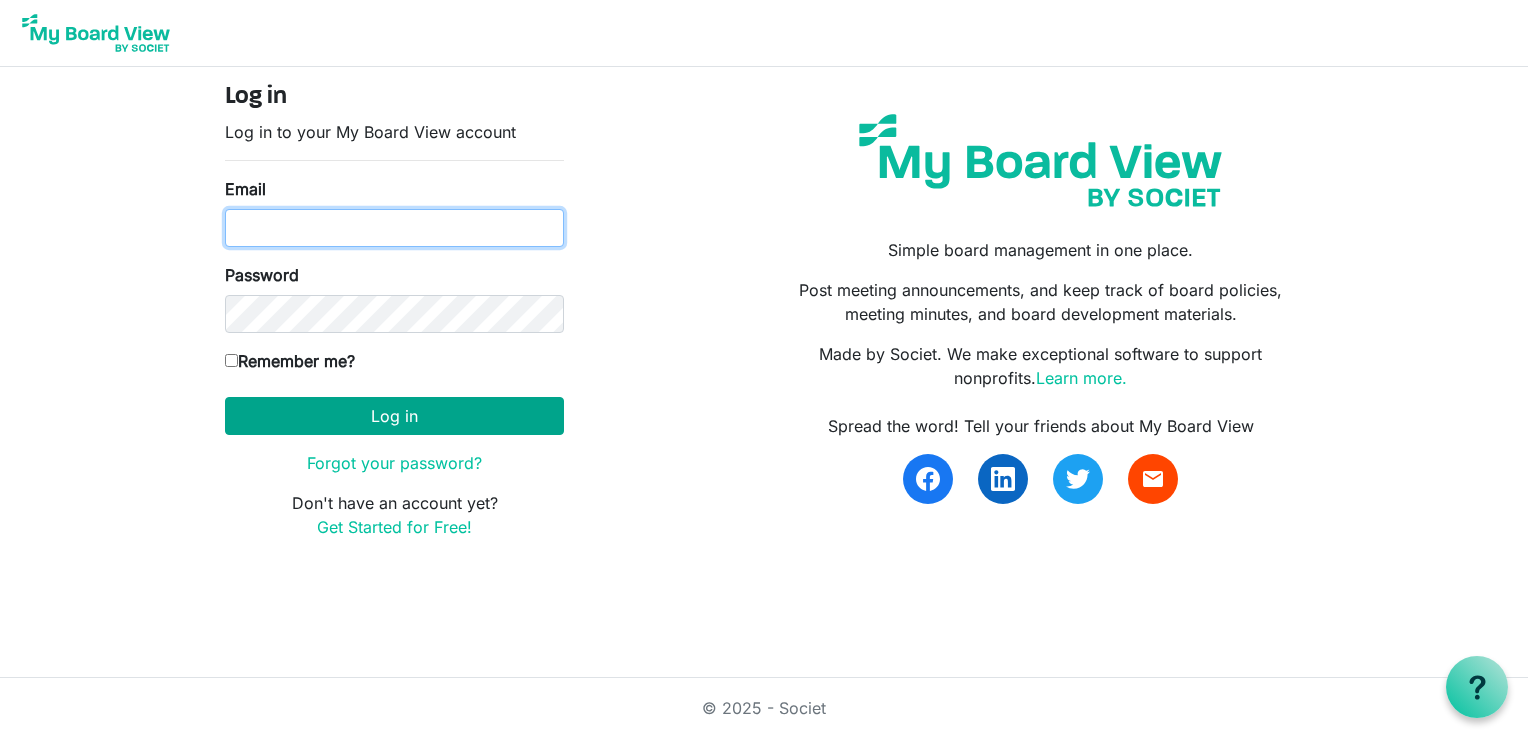 type on "[EMAIL]" 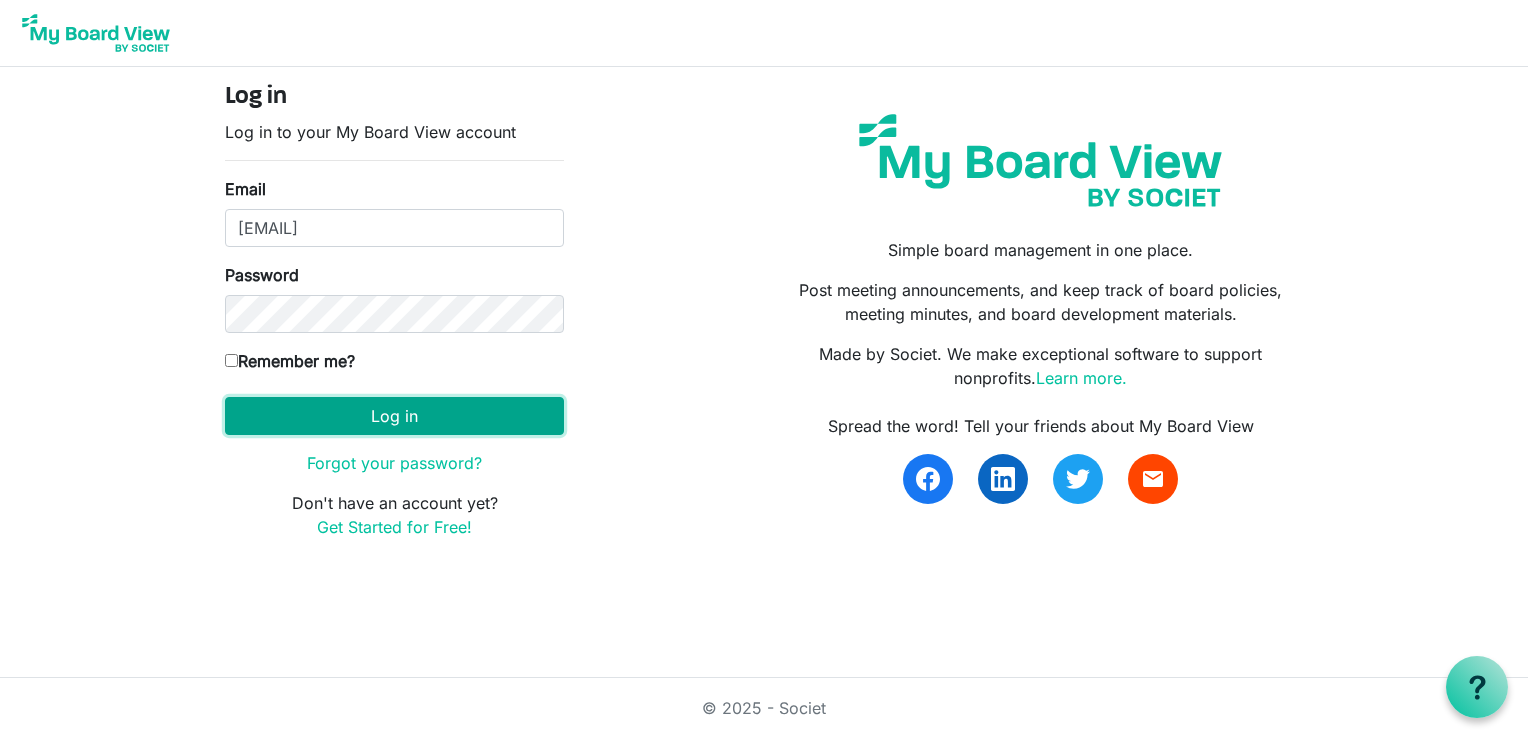 click on "Log in" at bounding box center (394, 416) 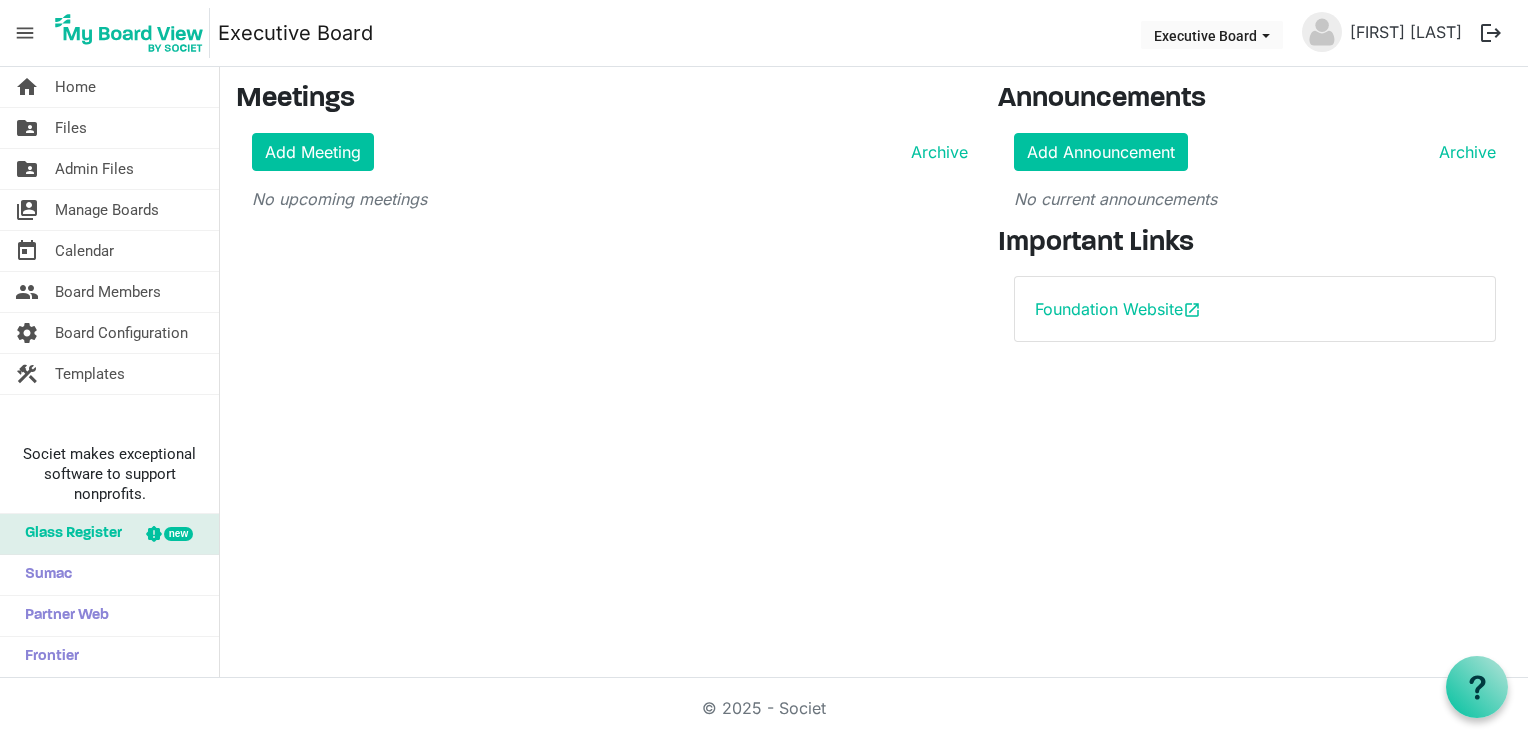 scroll, scrollTop: 0, scrollLeft: 0, axis: both 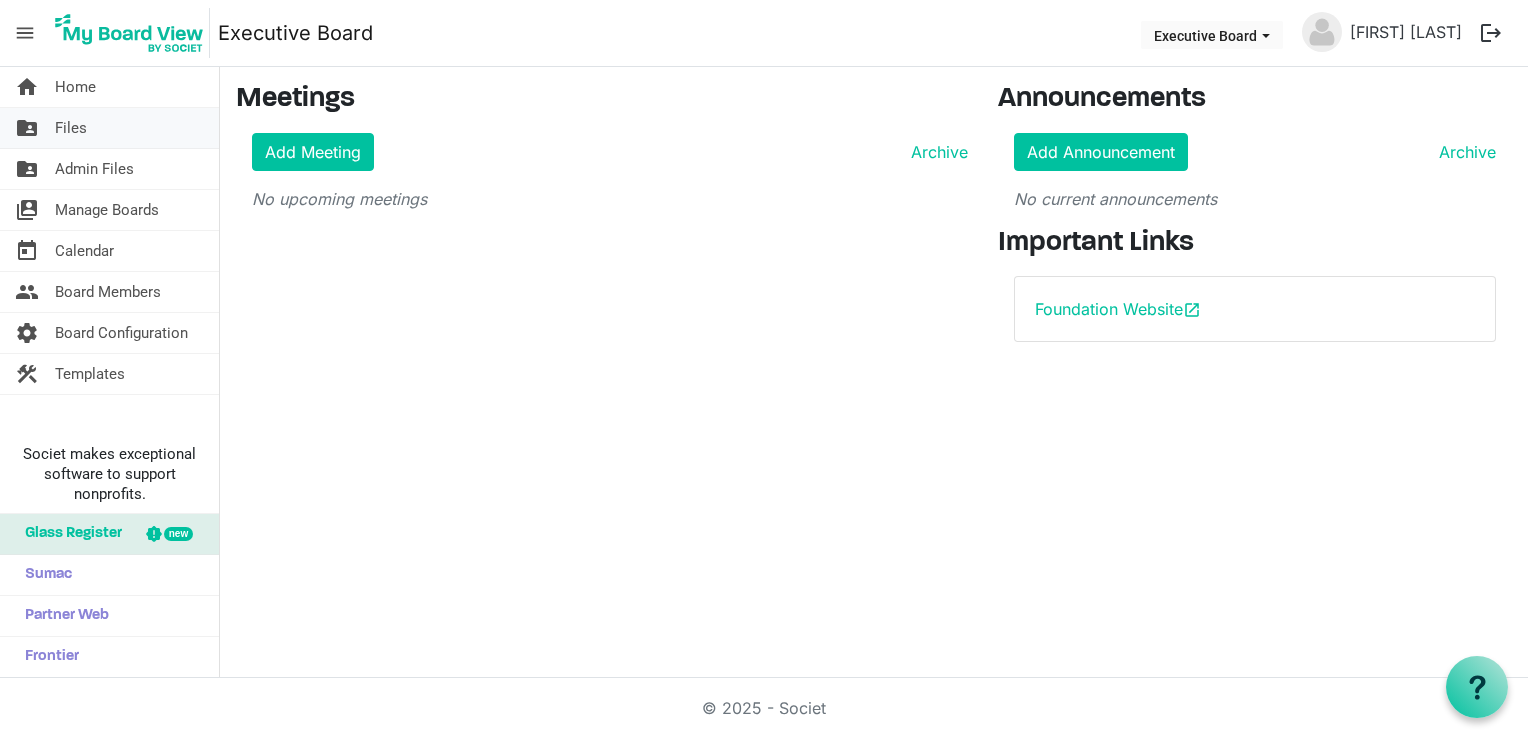 click on "Files" at bounding box center [71, 128] 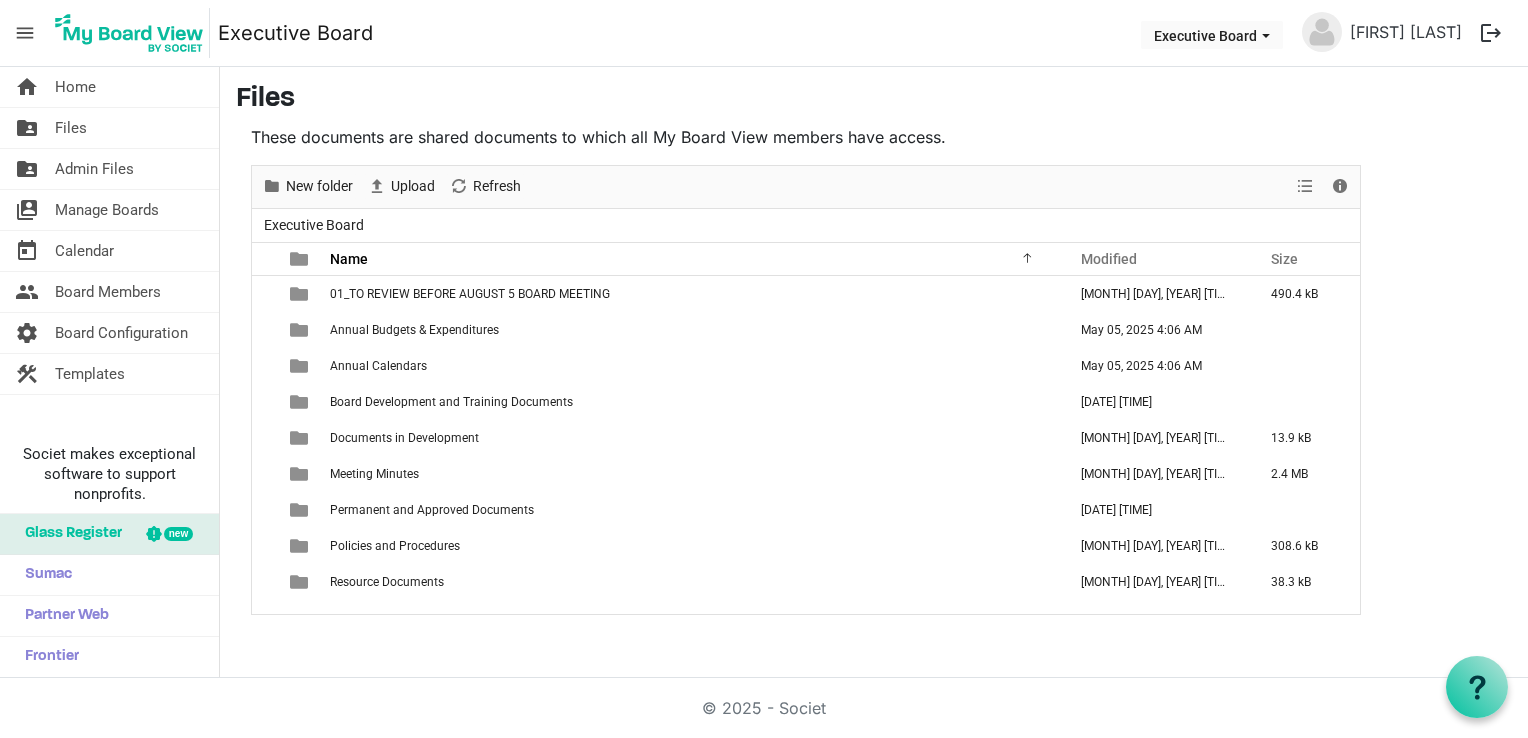 scroll, scrollTop: 0, scrollLeft: 0, axis: both 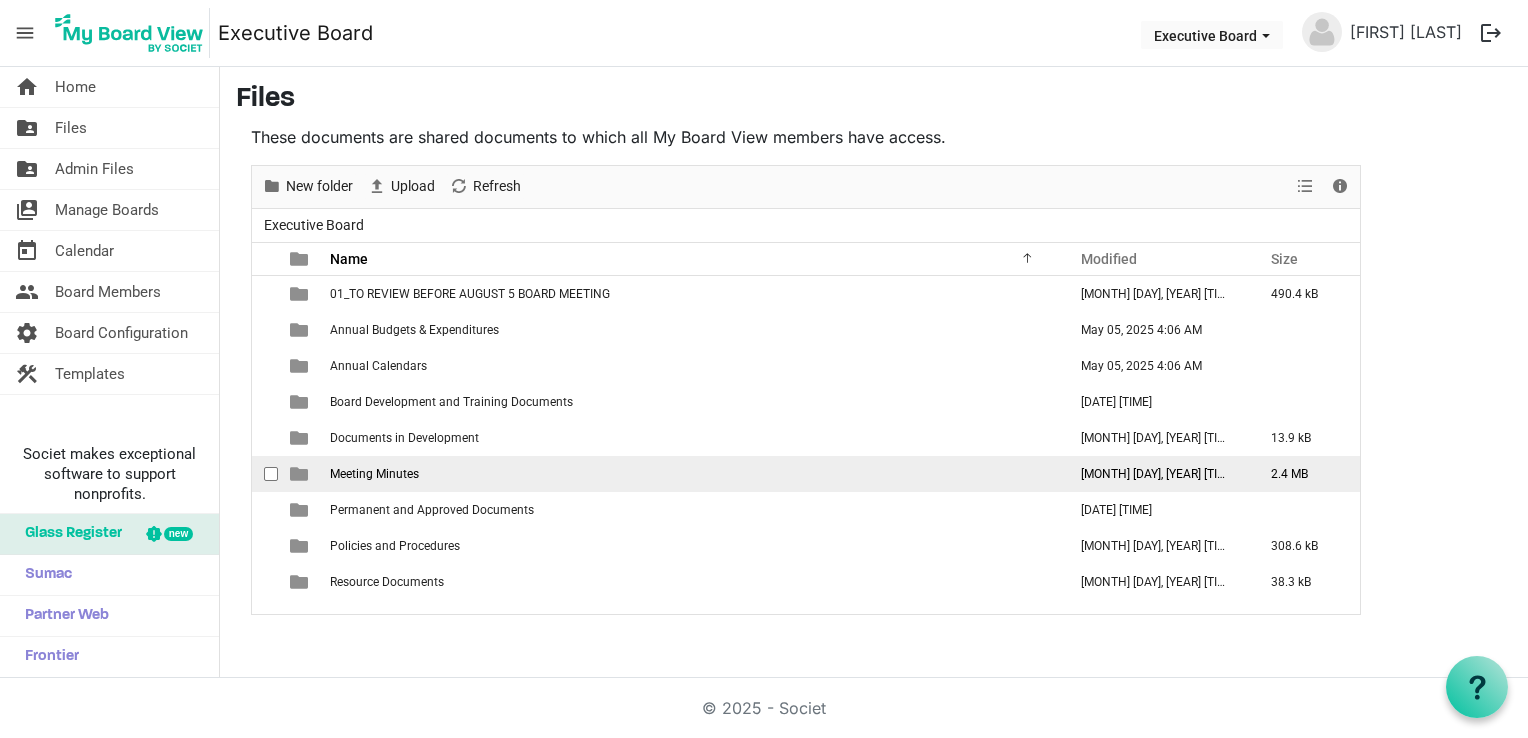 click on "Meeting Minutes" at bounding box center (374, 474) 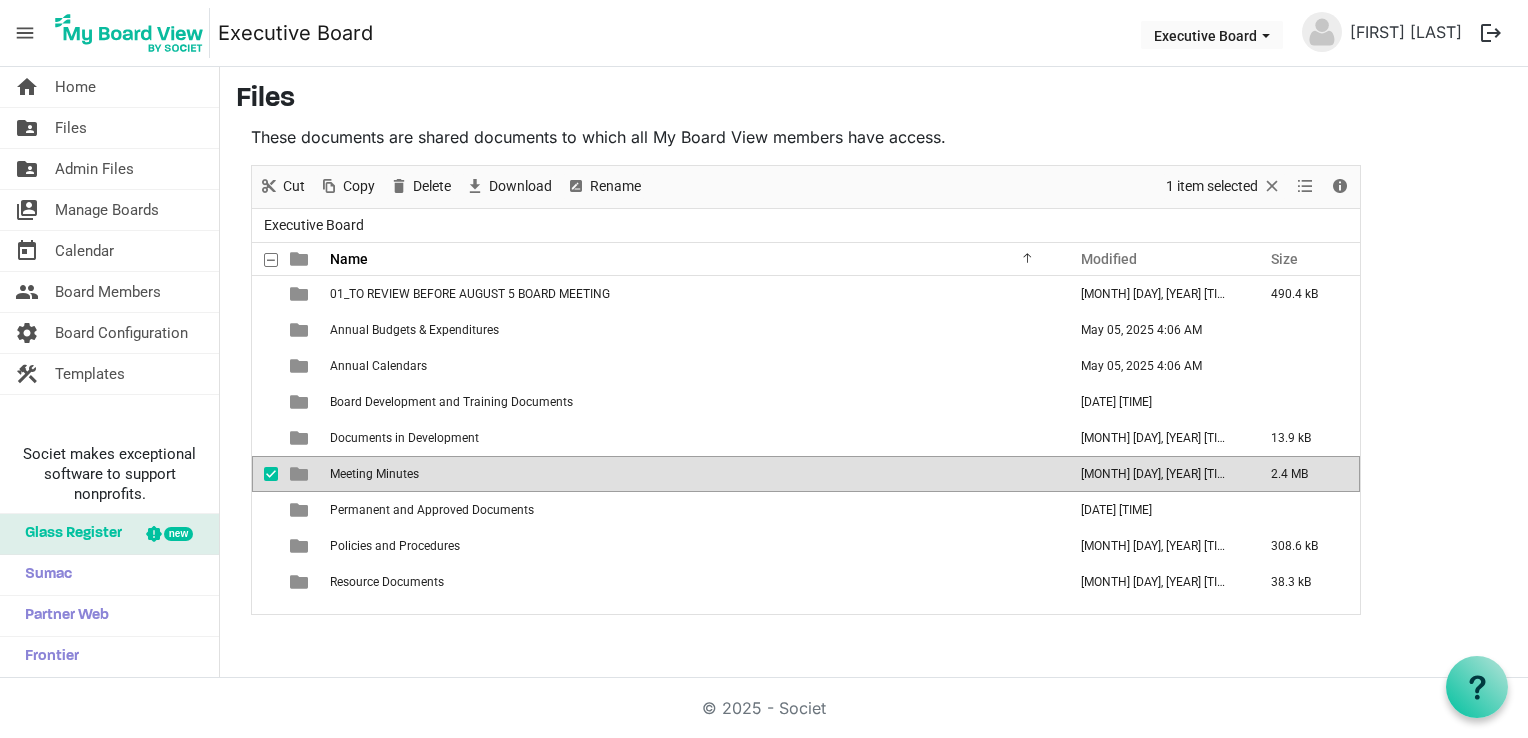 click on "Meeting Minutes" at bounding box center (374, 474) 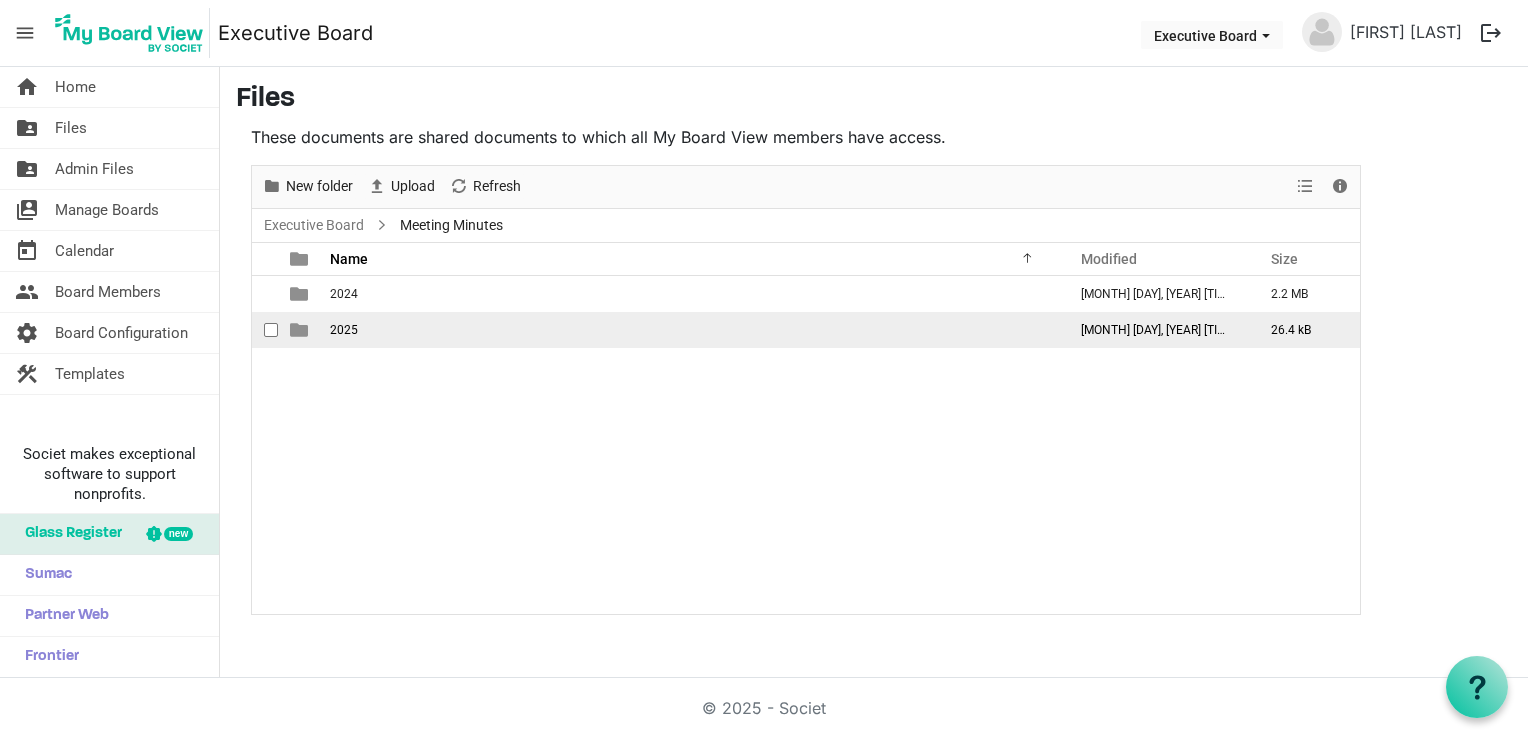 click on "2025" at bounding box center (692, 330) 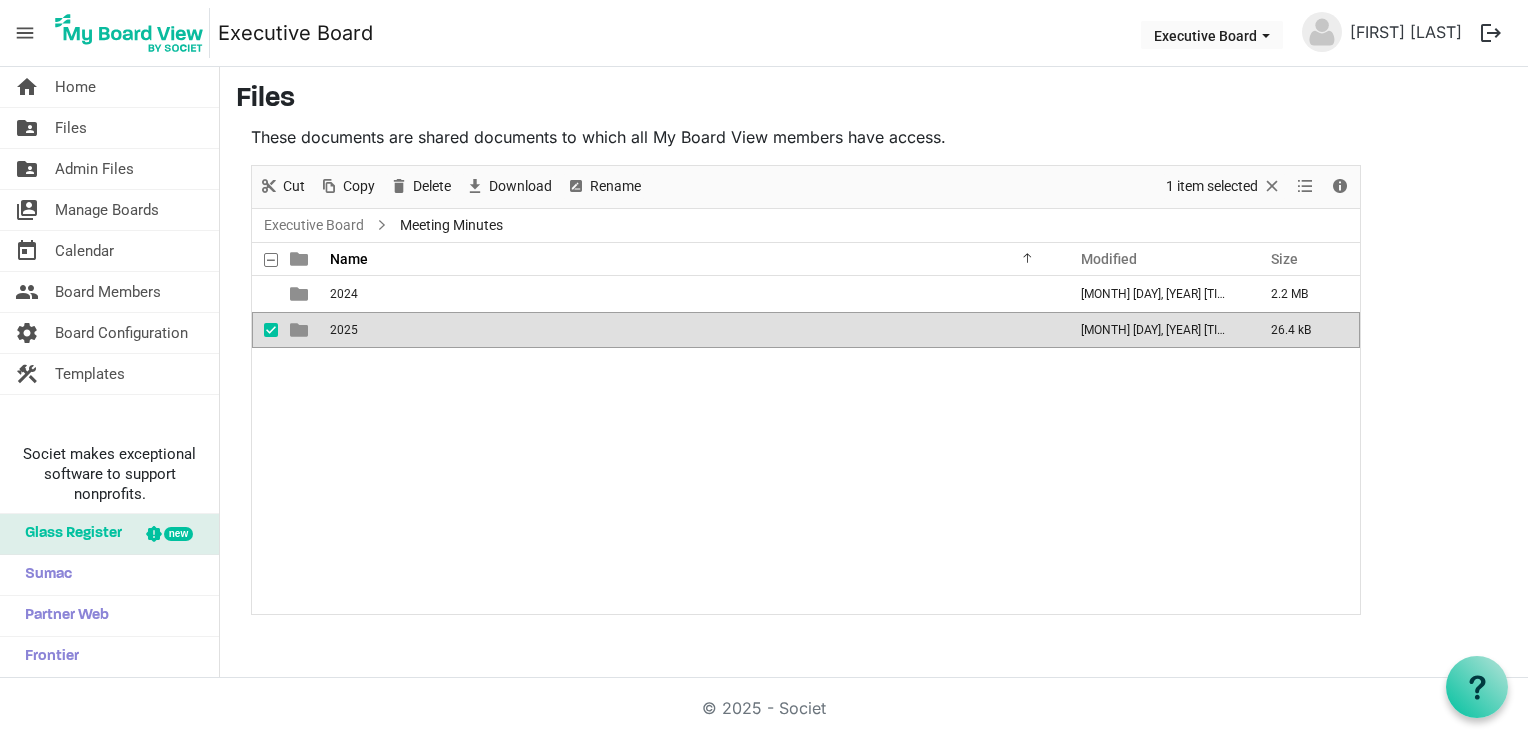 click on "2025" at bounding box center (692, 330) 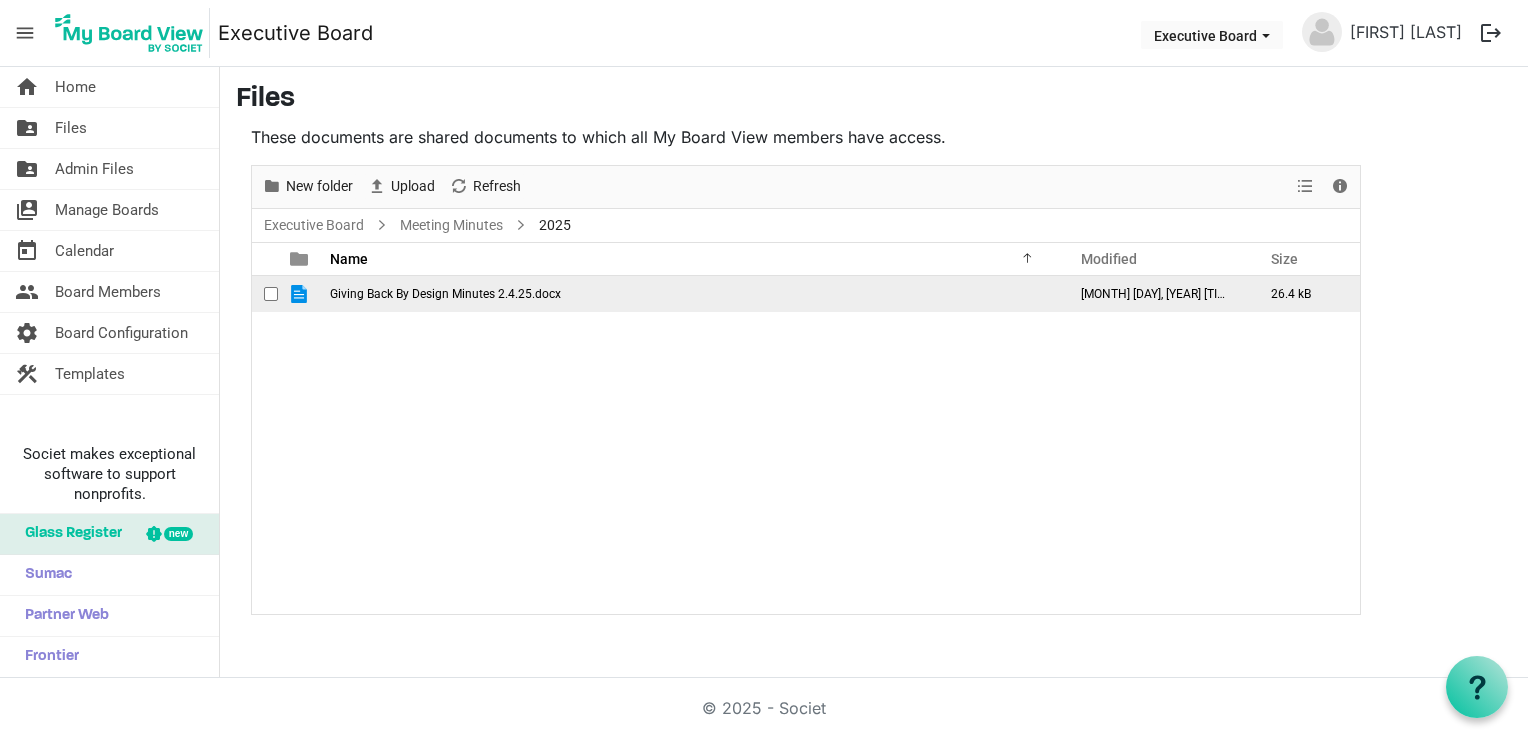click on "Giving Back By Design Minutes 2.4.25.docx" at bounding box center [445, 294] 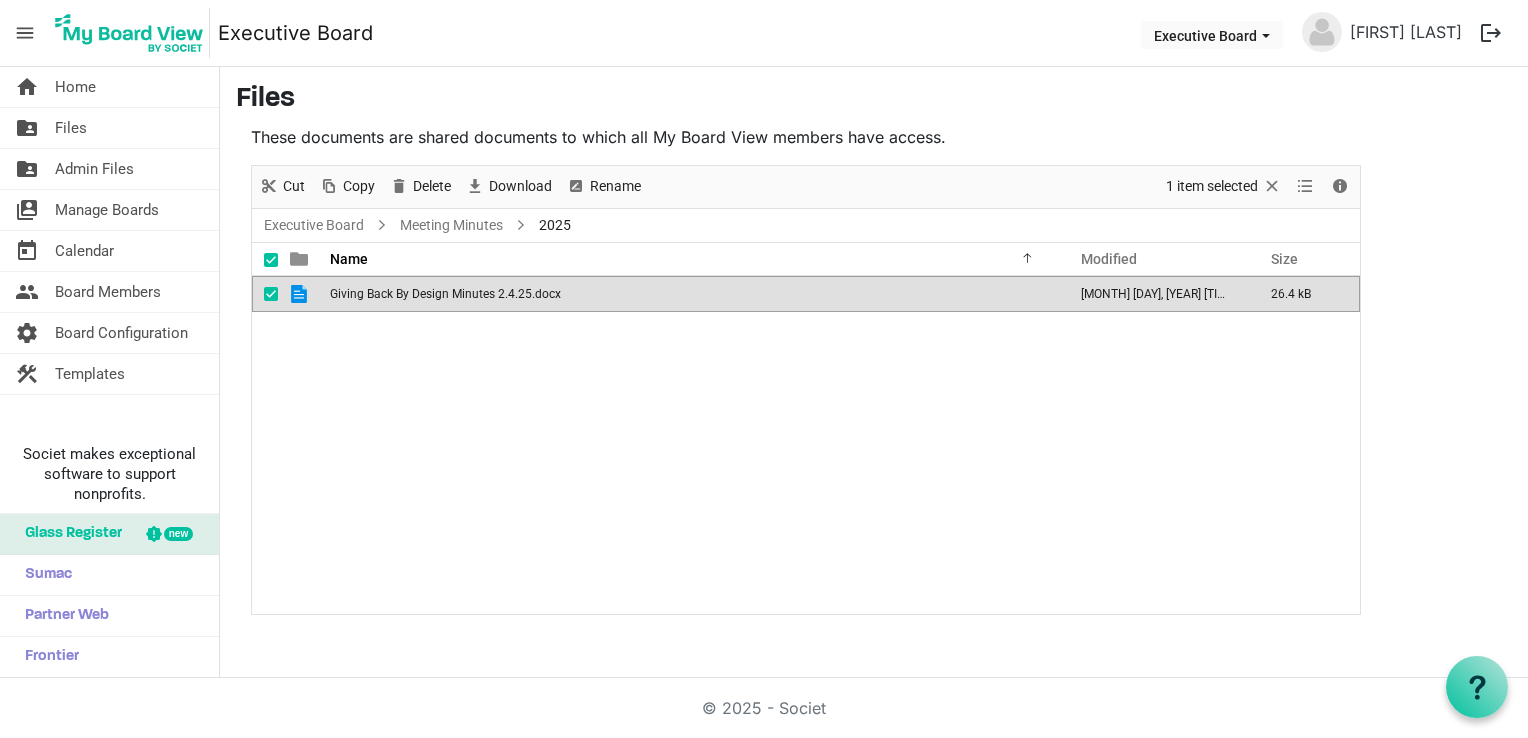 click on "Giving Back By Design Minutes 2.4.25.docx" at bounding box center [445, 294] 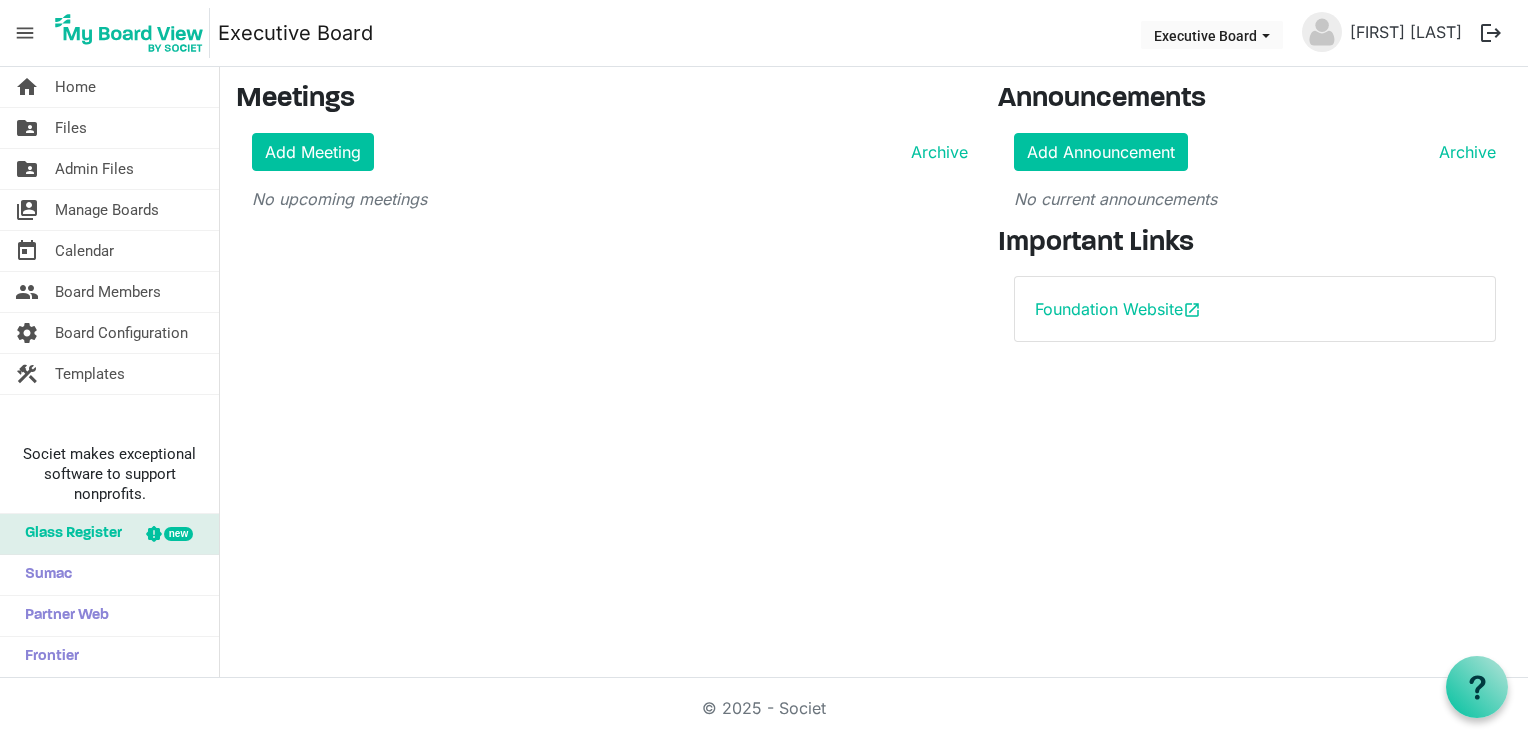 scroll, scrollTop: 0, scrollLeft: 0, axis: both 